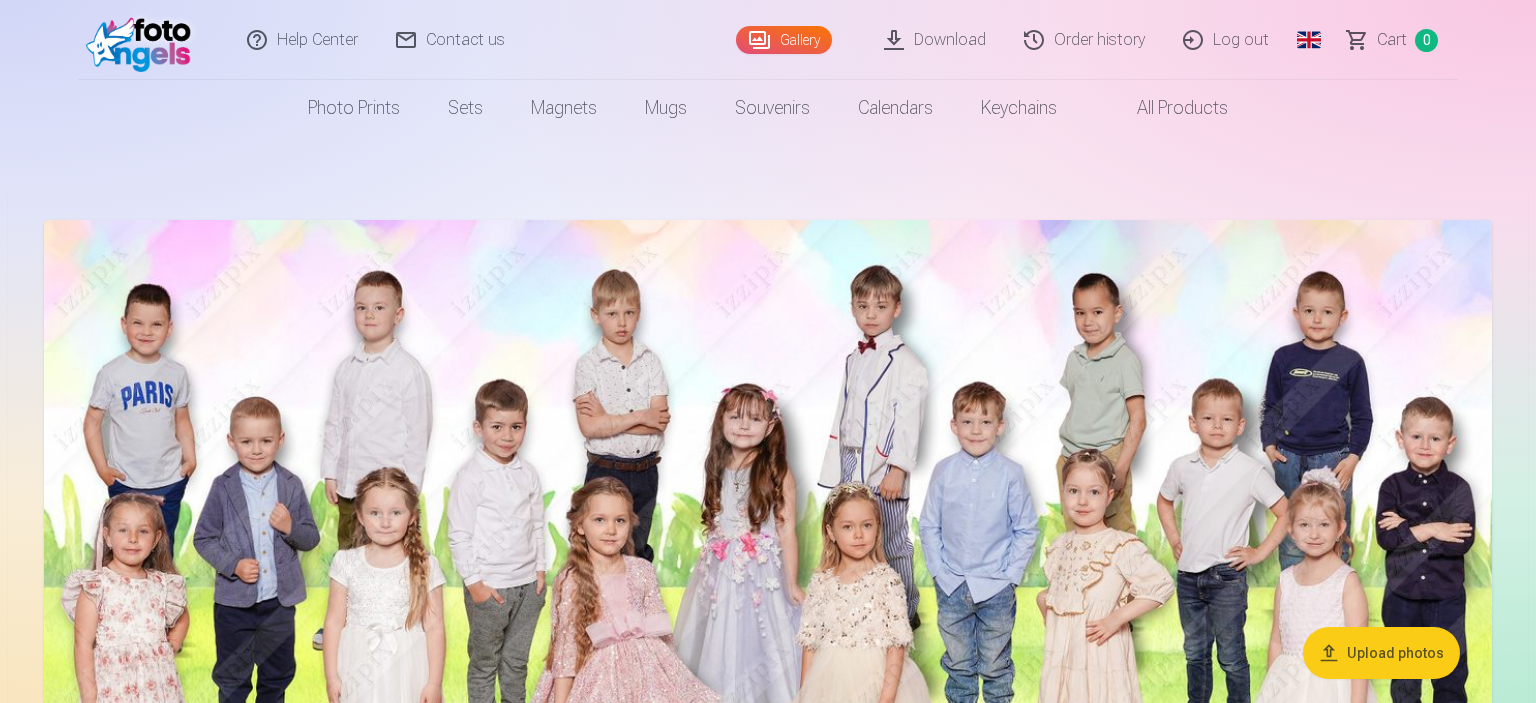 scroll, scrollTop: 0, scrollLeft: 0, axis: both 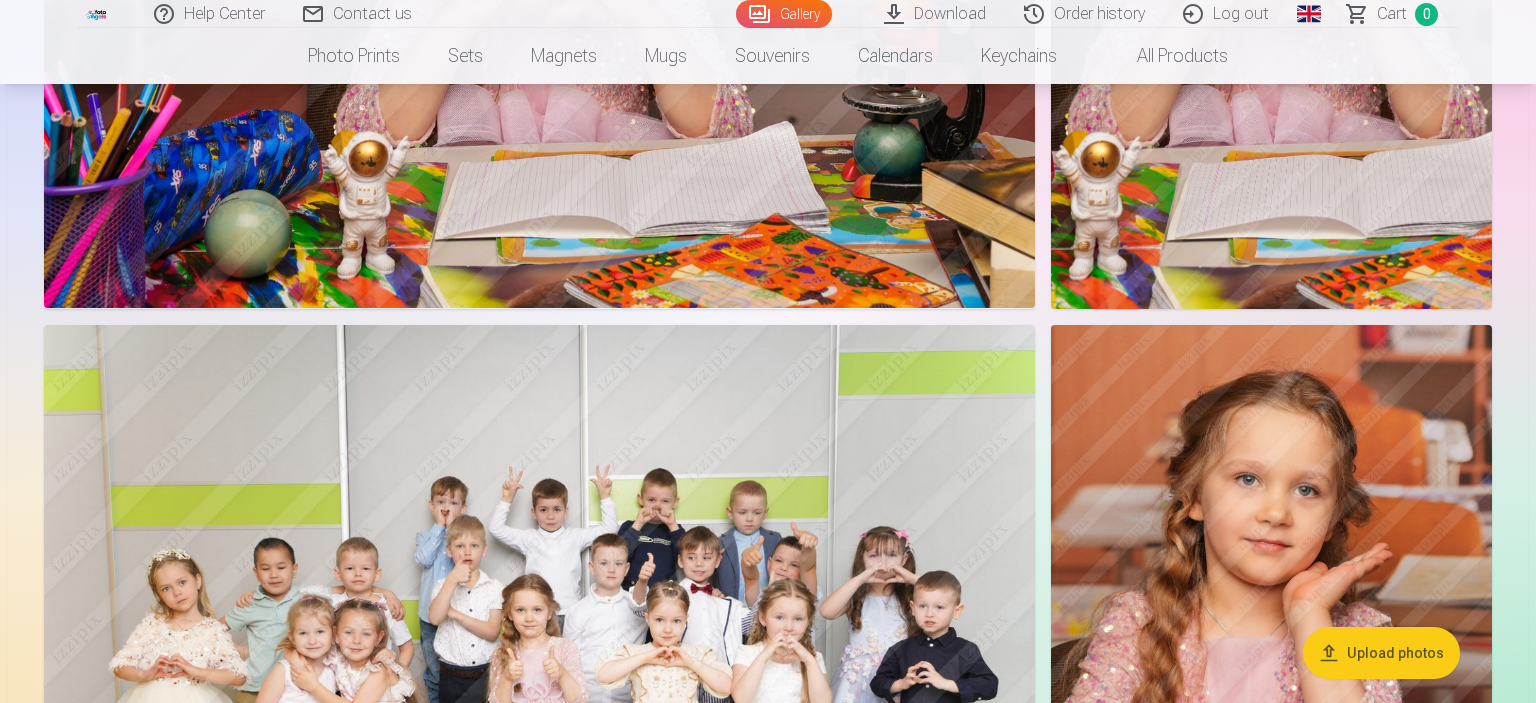click on "Upload photos" at bounding box center (1381, 653) 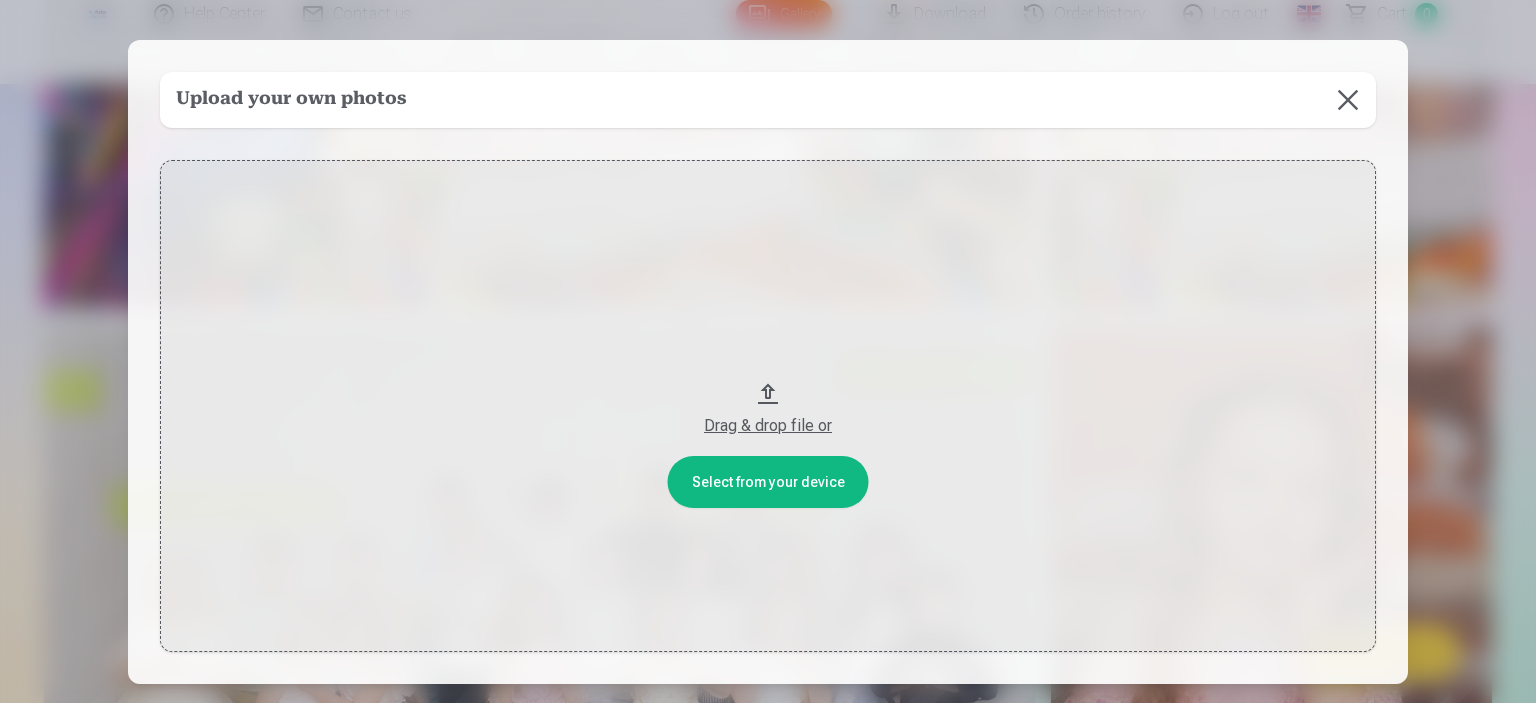 click at bounding box center (1348, 100) 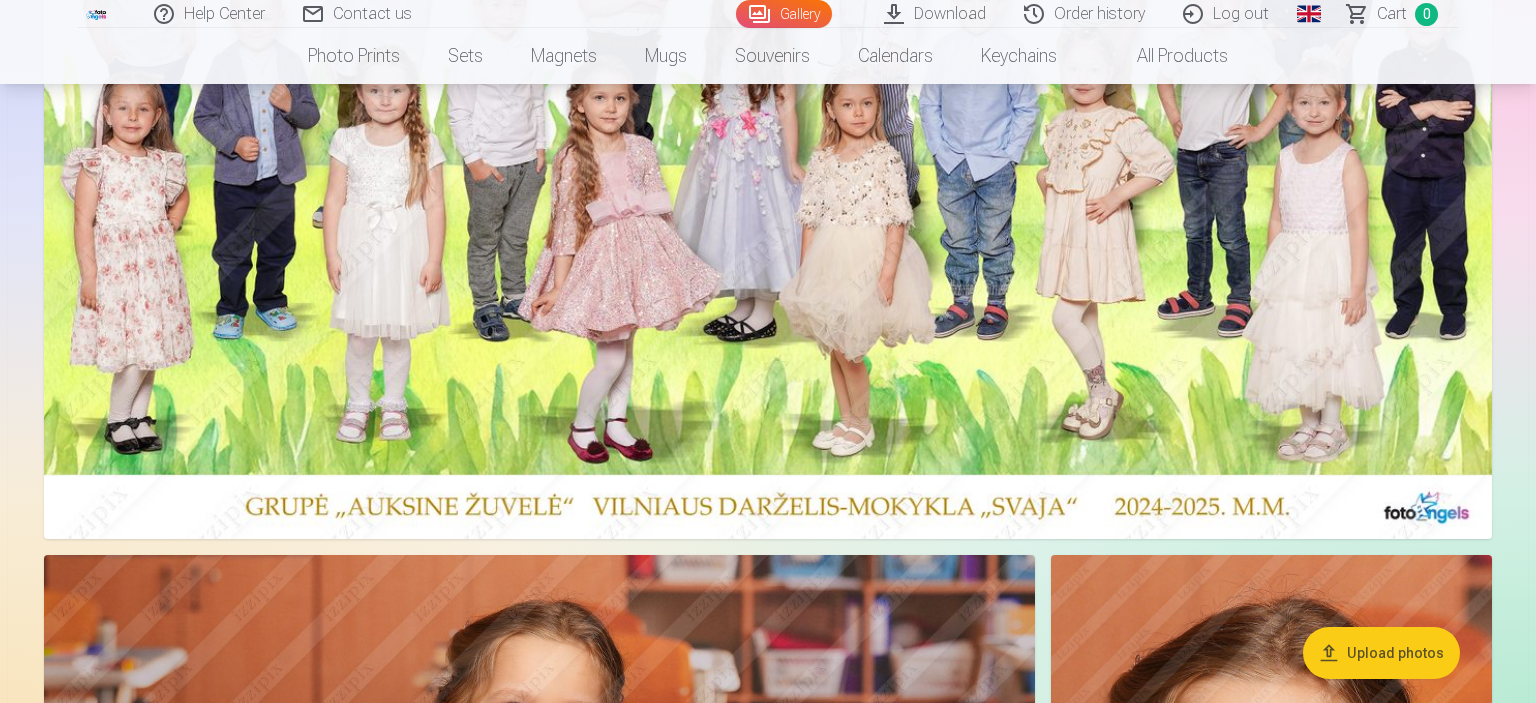 scroll, scrollTop: 0, scrollLeft: 0, axis: both 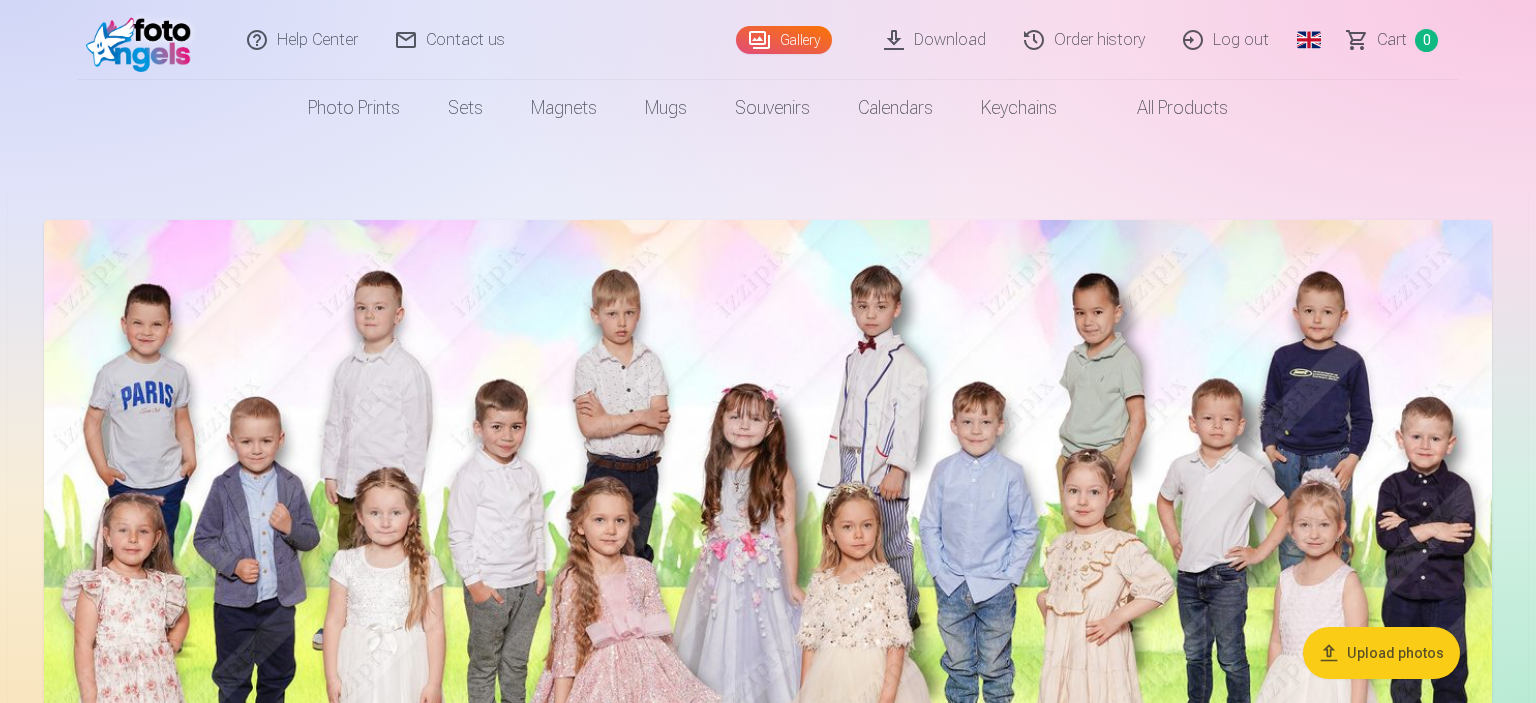 click at bounding box center (768, 590) 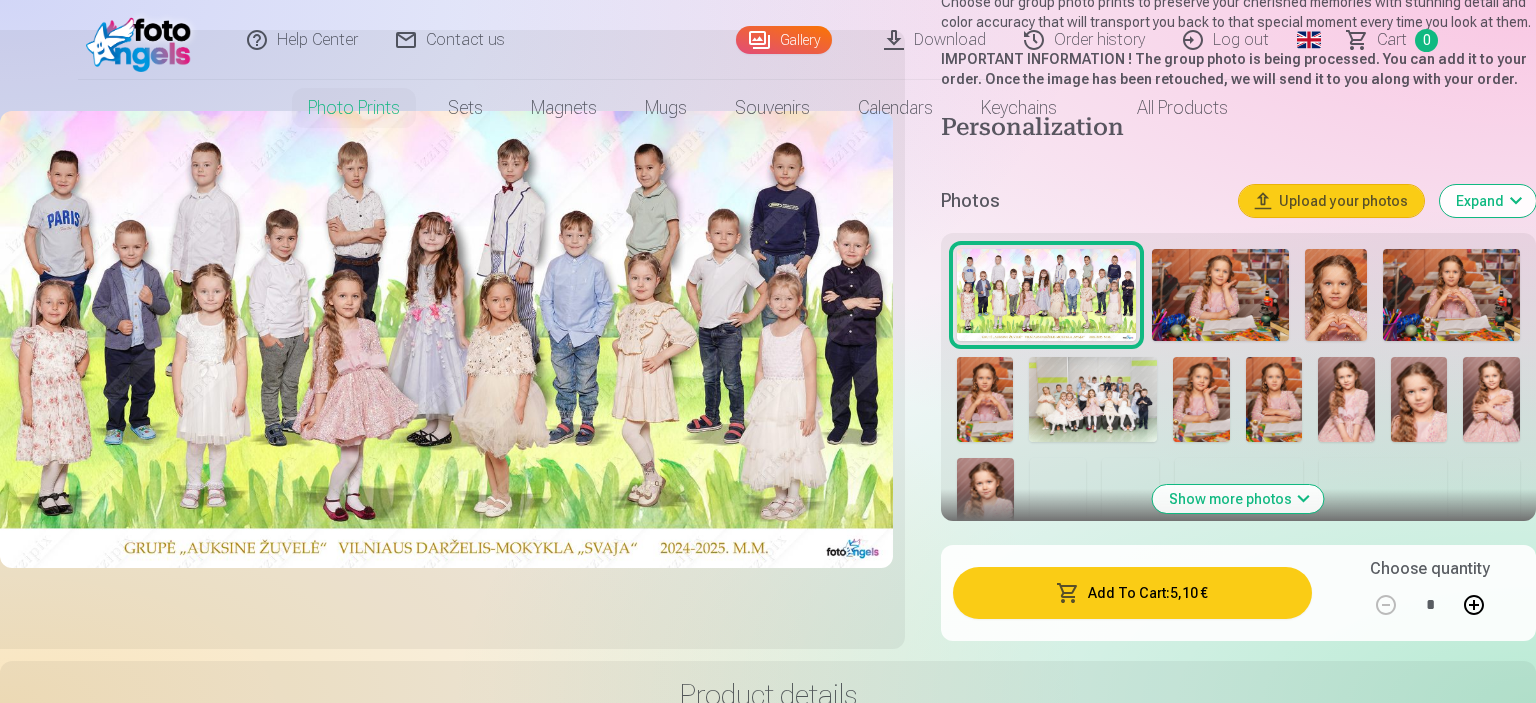 scroll, scrollTop: 0, scrollLeft: 0, axis: both 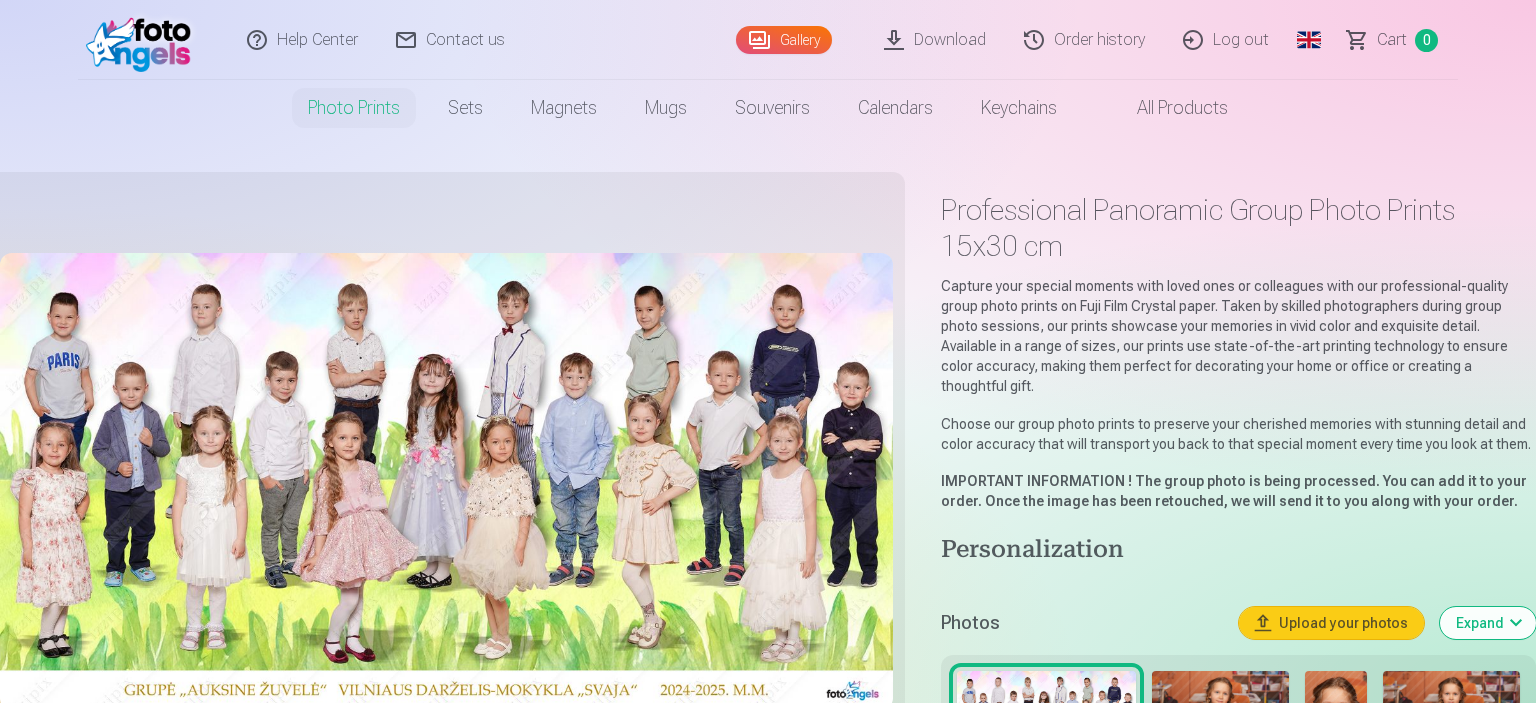 click on "All products" at bounding box center [1166, 108] 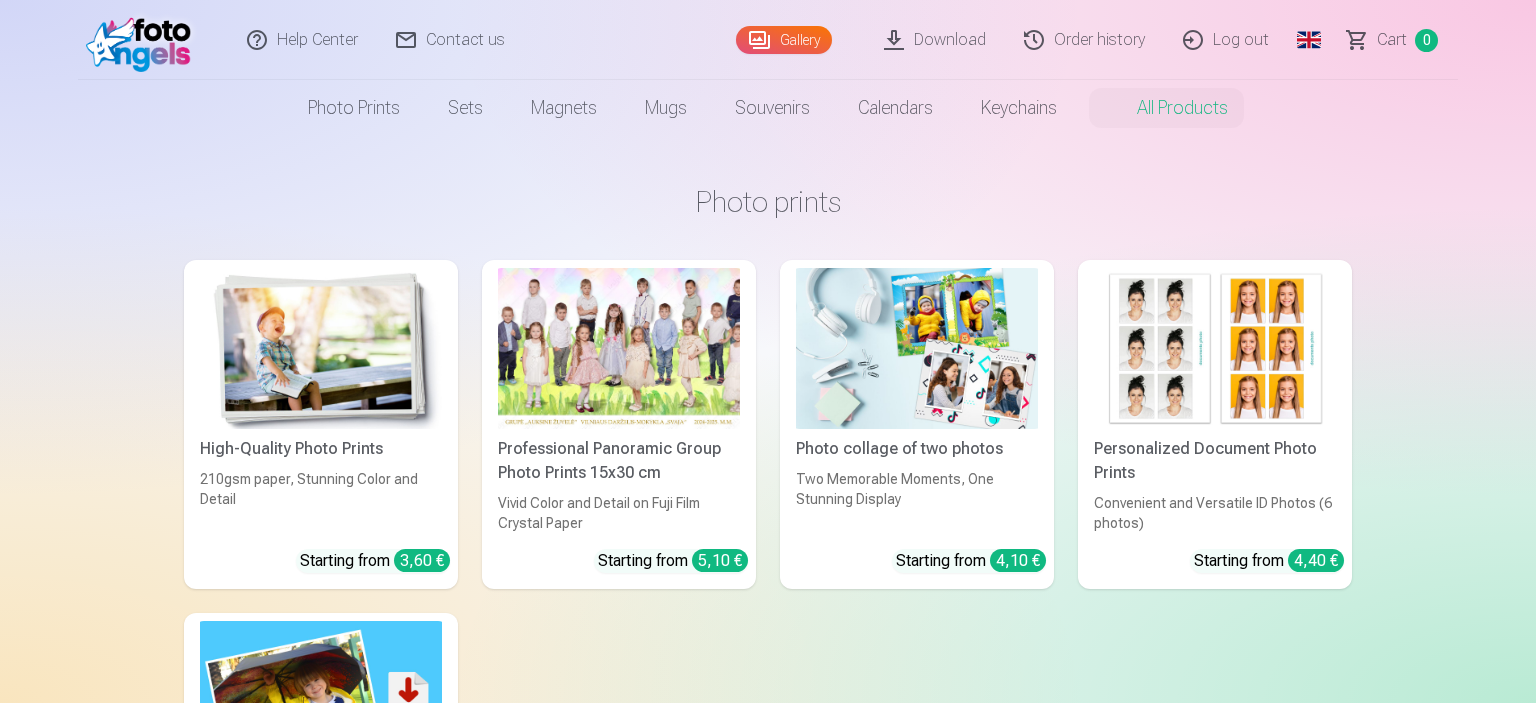 click on "Download" at bounding box center (936, 40) 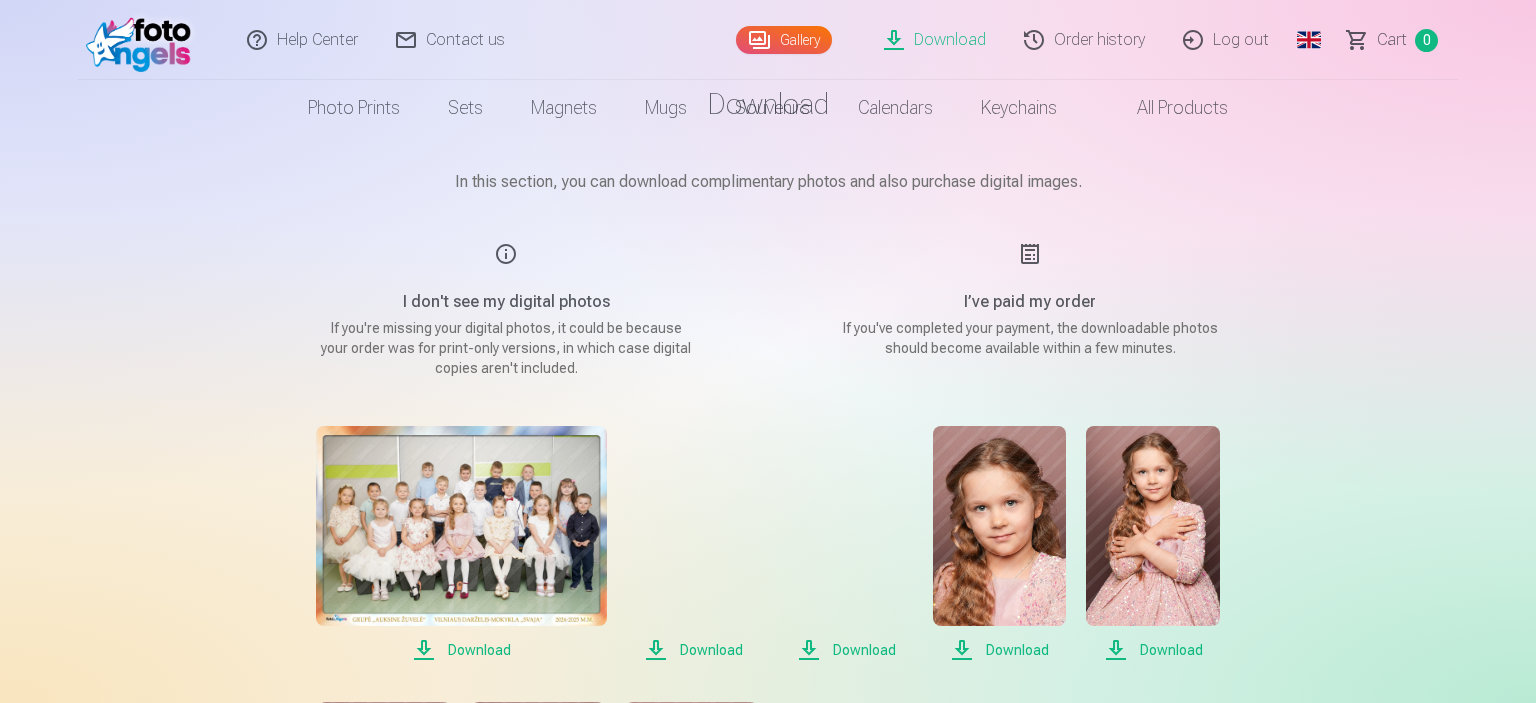 scroll, scrollTop: 0, scrollLeft: 0, axis: both 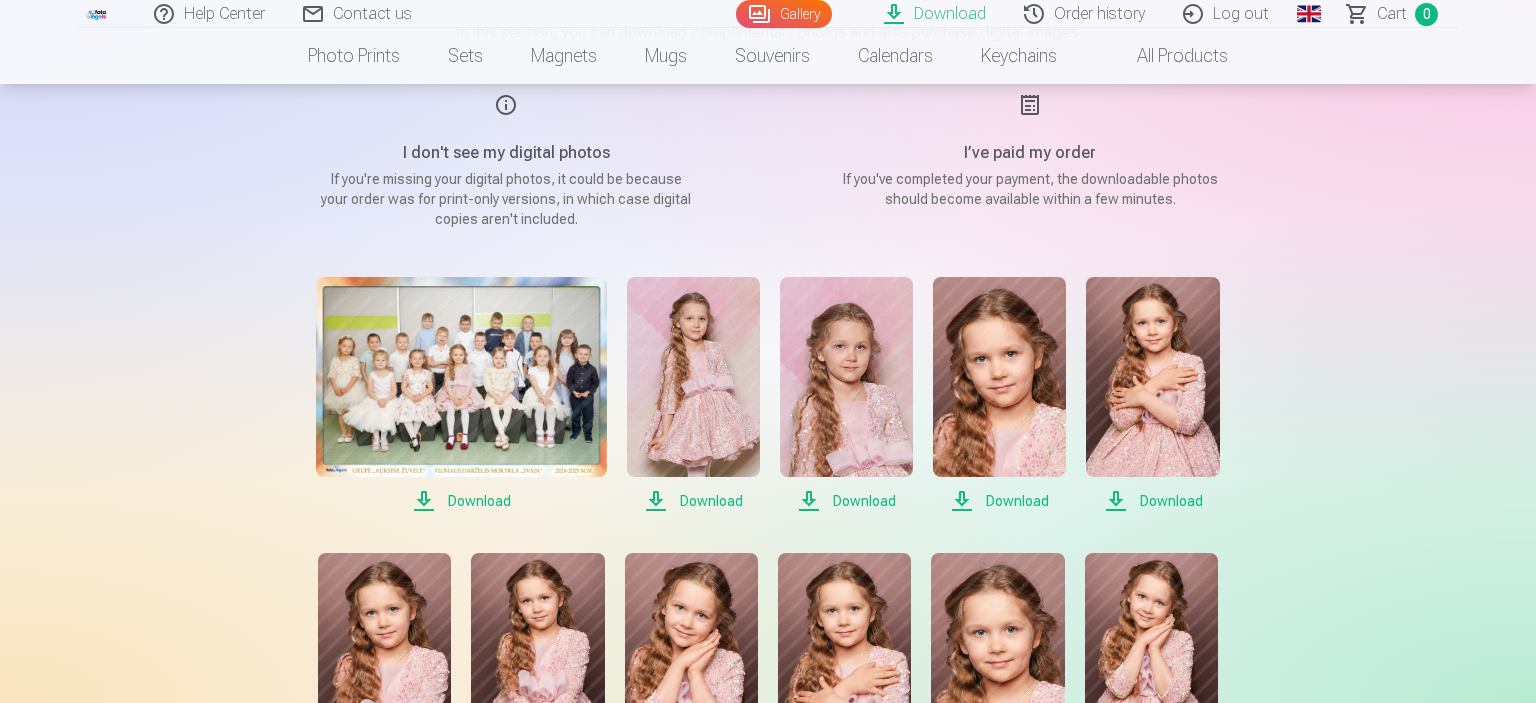 click on "Download" at bounding box center [693, 501] 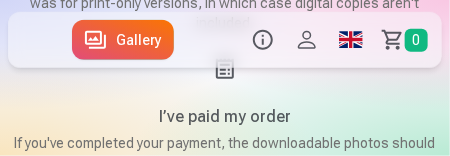 scroll, scrollTop: 343, scrollLeft: 0, axis: vertical 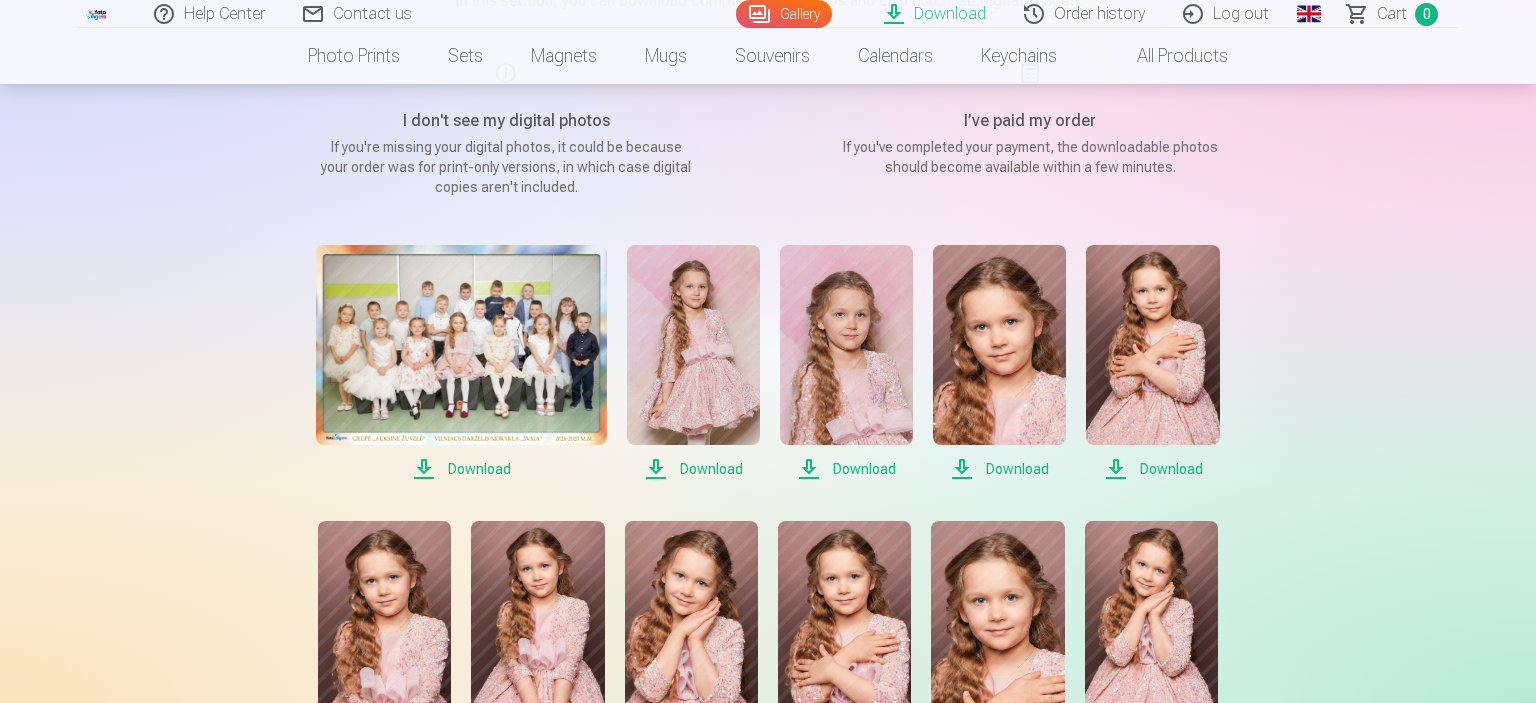 click on "Download" at bounding box center (461, 469) 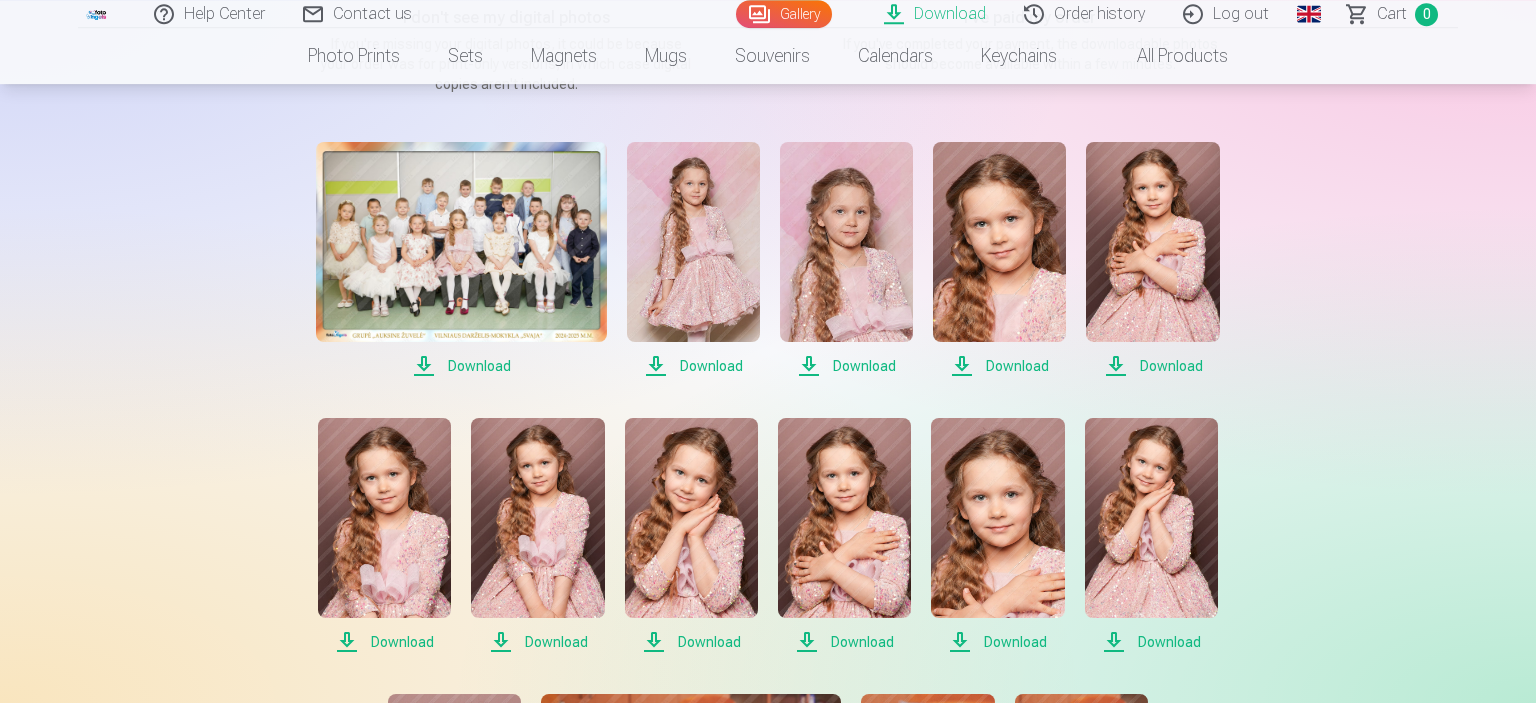 scroll, scrollTop: 384, scrollLeft: 0, axis: vertical 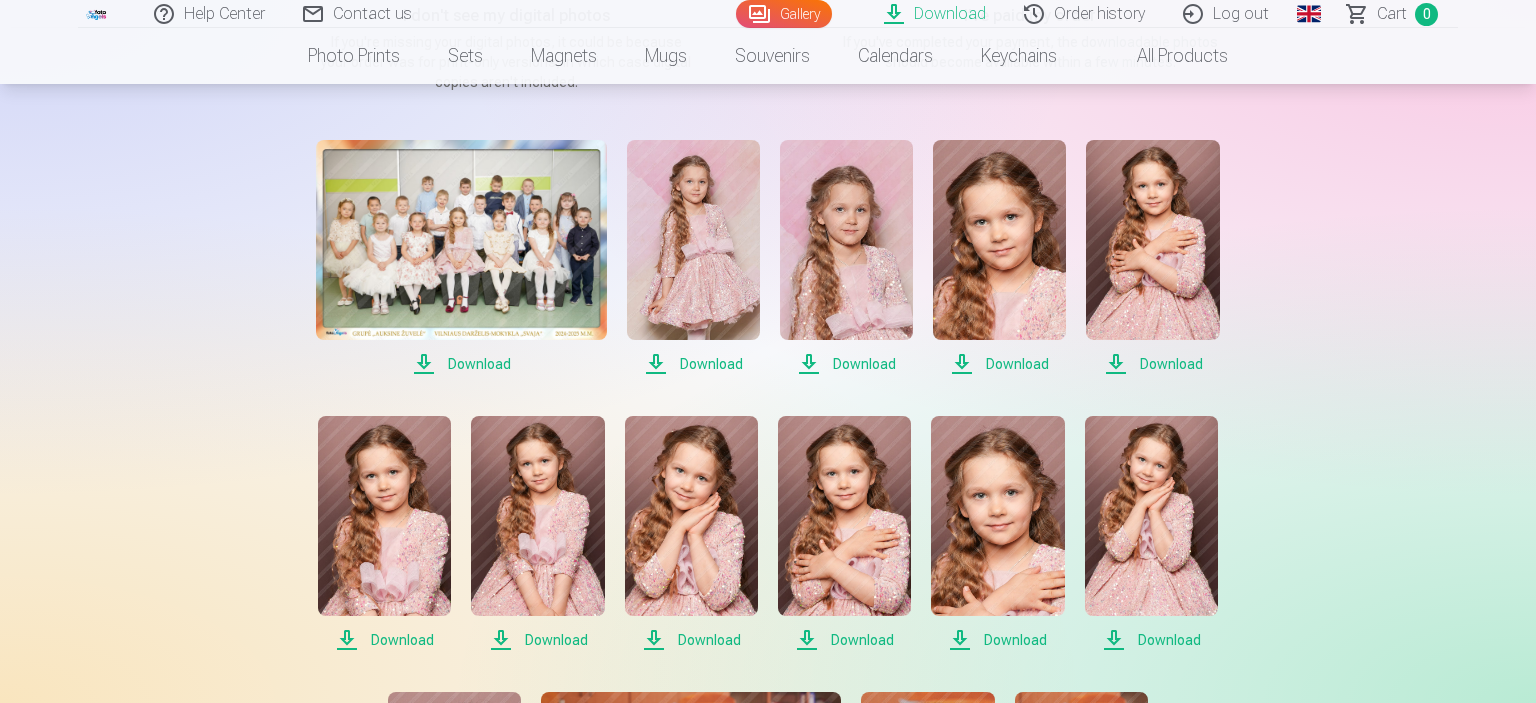 click on "Download" at bounding box center (384, 640) 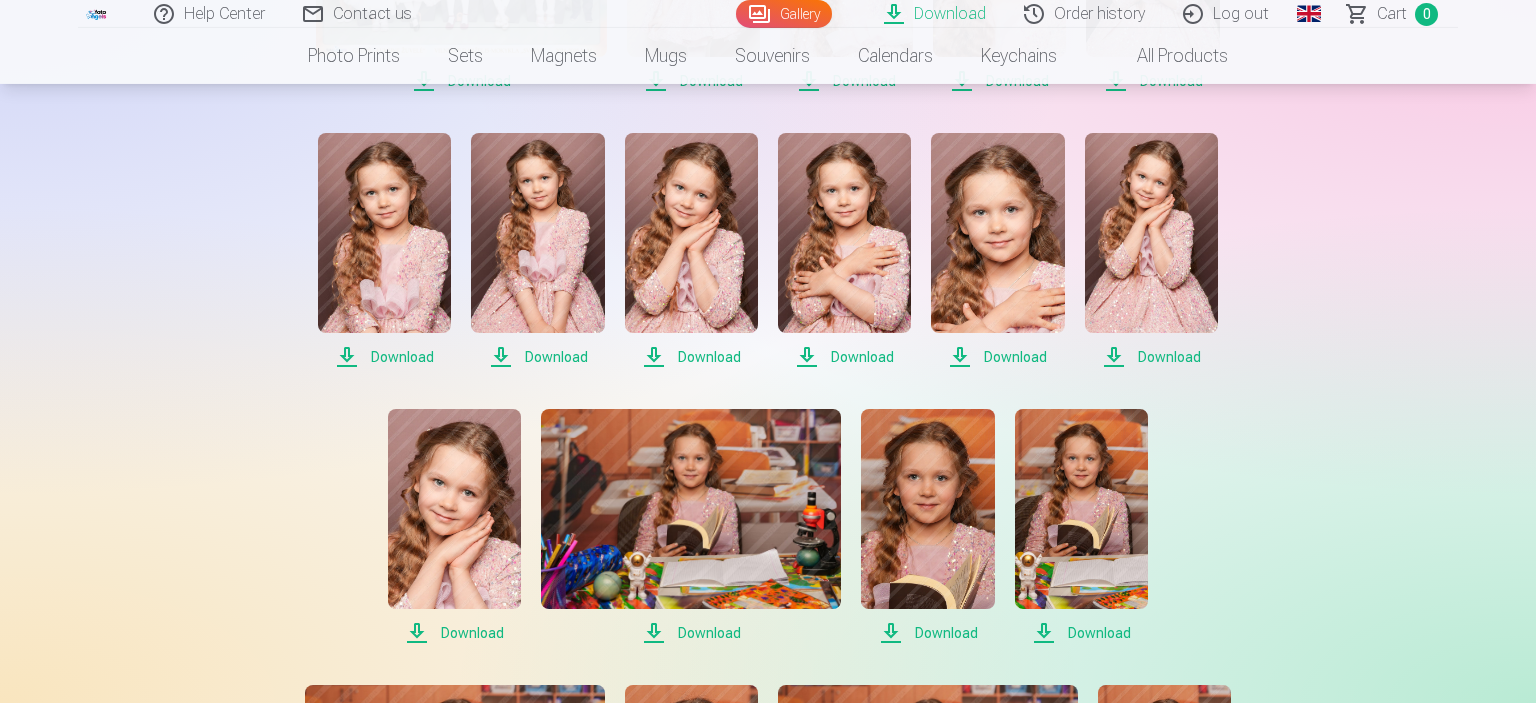scroll, scrollTop: 701, scrollLeft: 0, axis: vertical 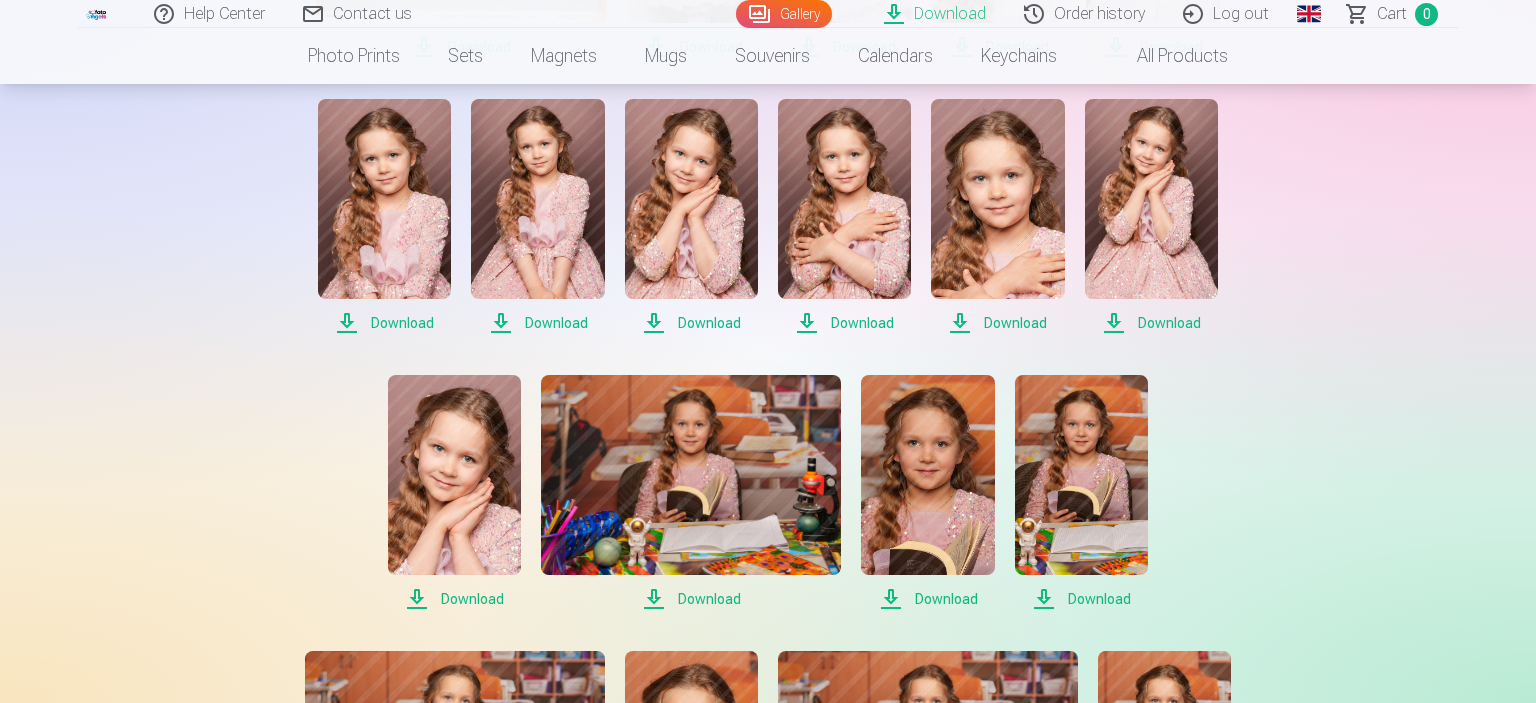 click on "Download" at bounding box center [454, 599] 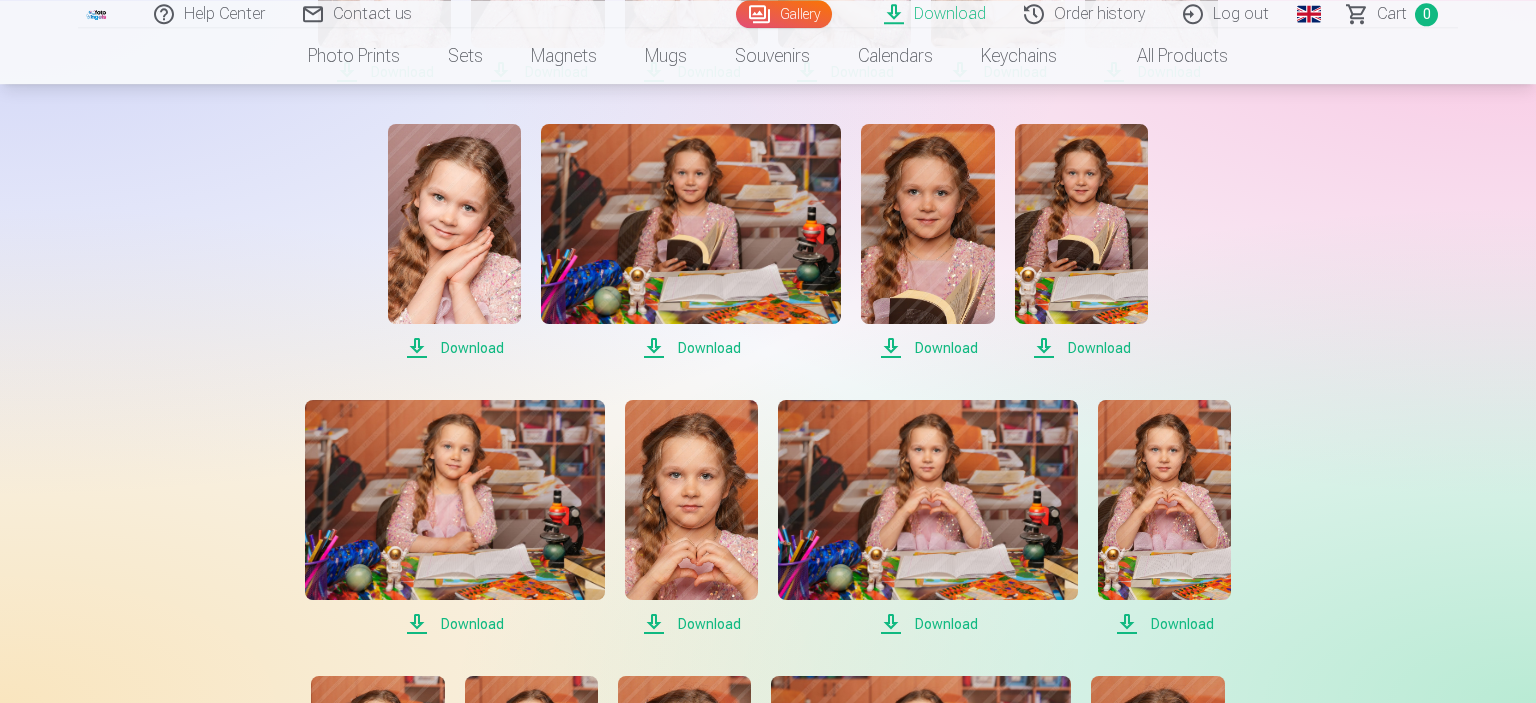 scroll, scrollTop: 1124, scrollLeft: 0, axis: vertical 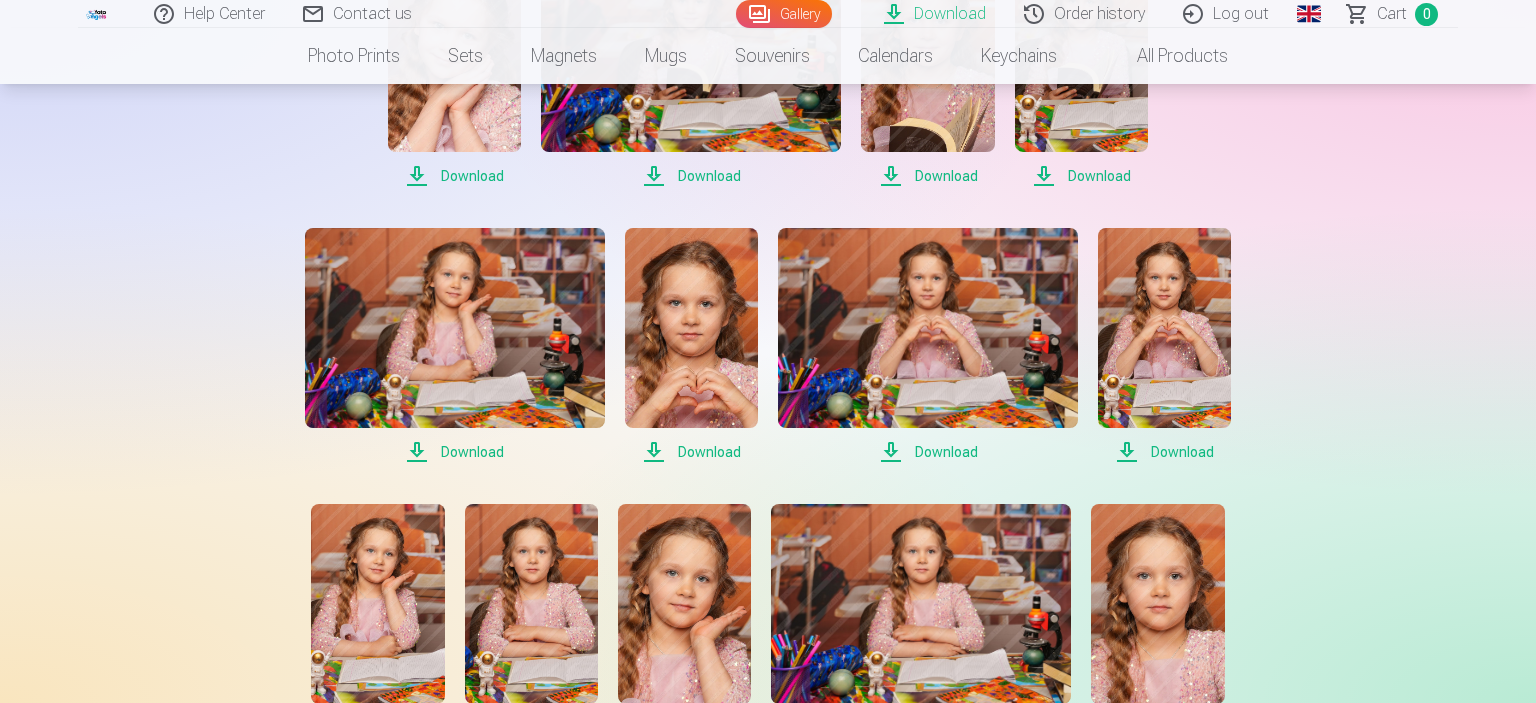 click on "Download" at bounding box center (455, 452) 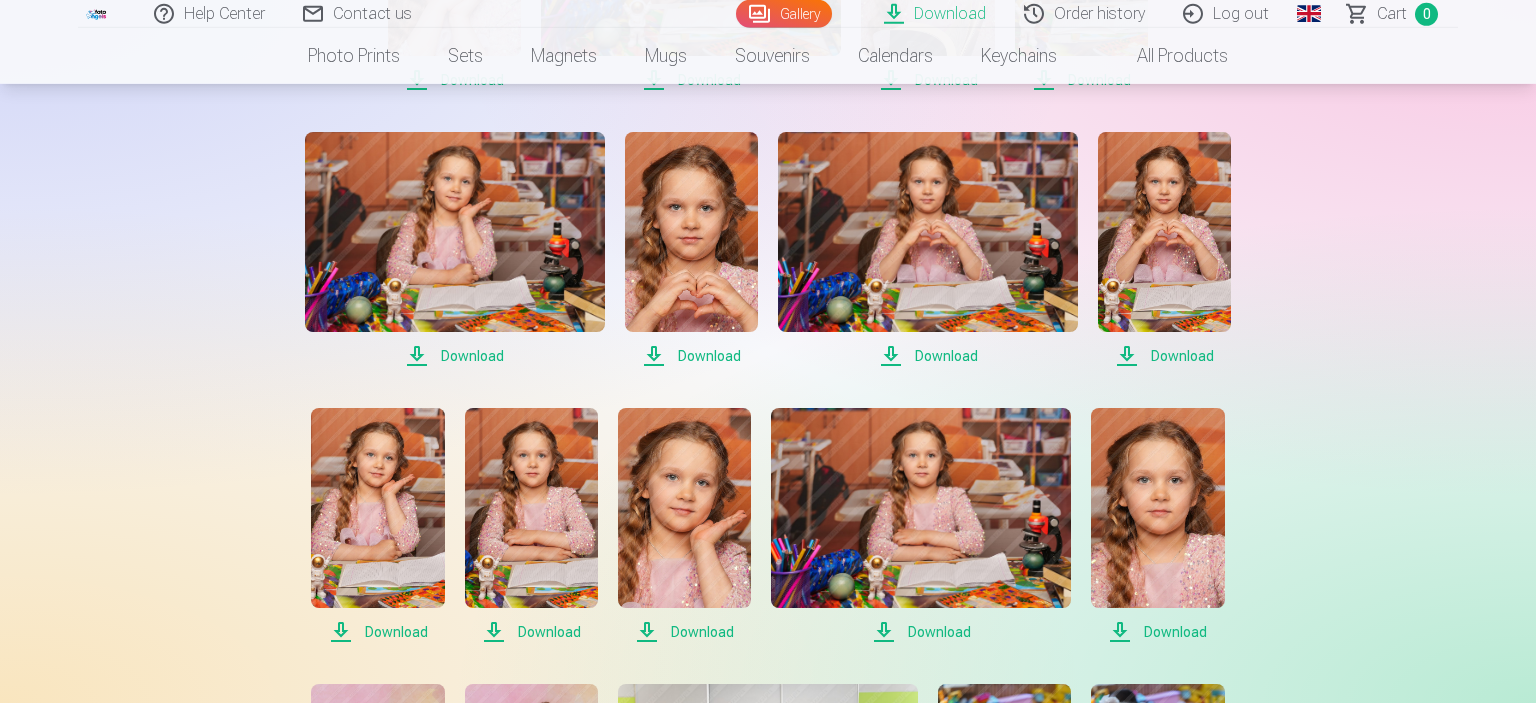 scroll, scrollTop: 1229, scrollLeft: 0, axis: vertical 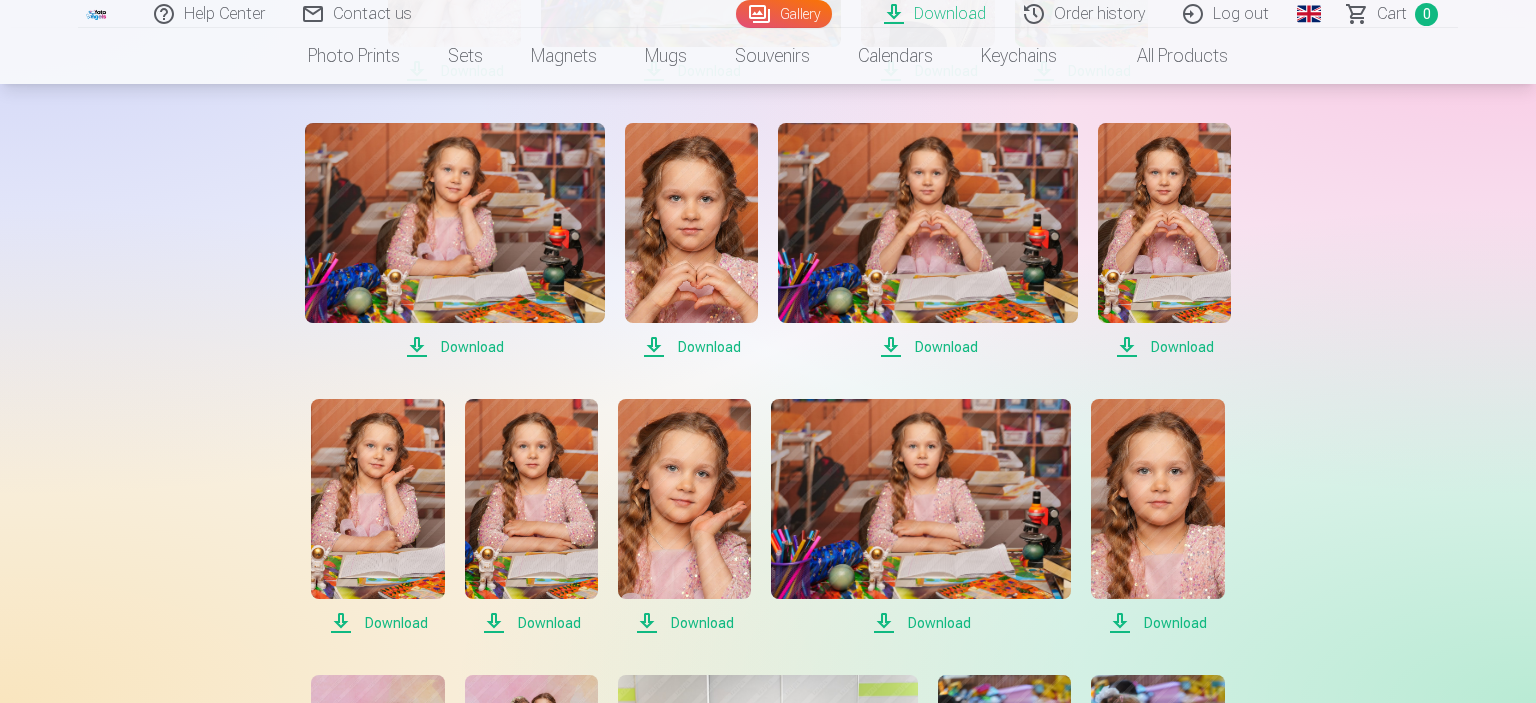 click on "Download" at bounding box center (377, 623) 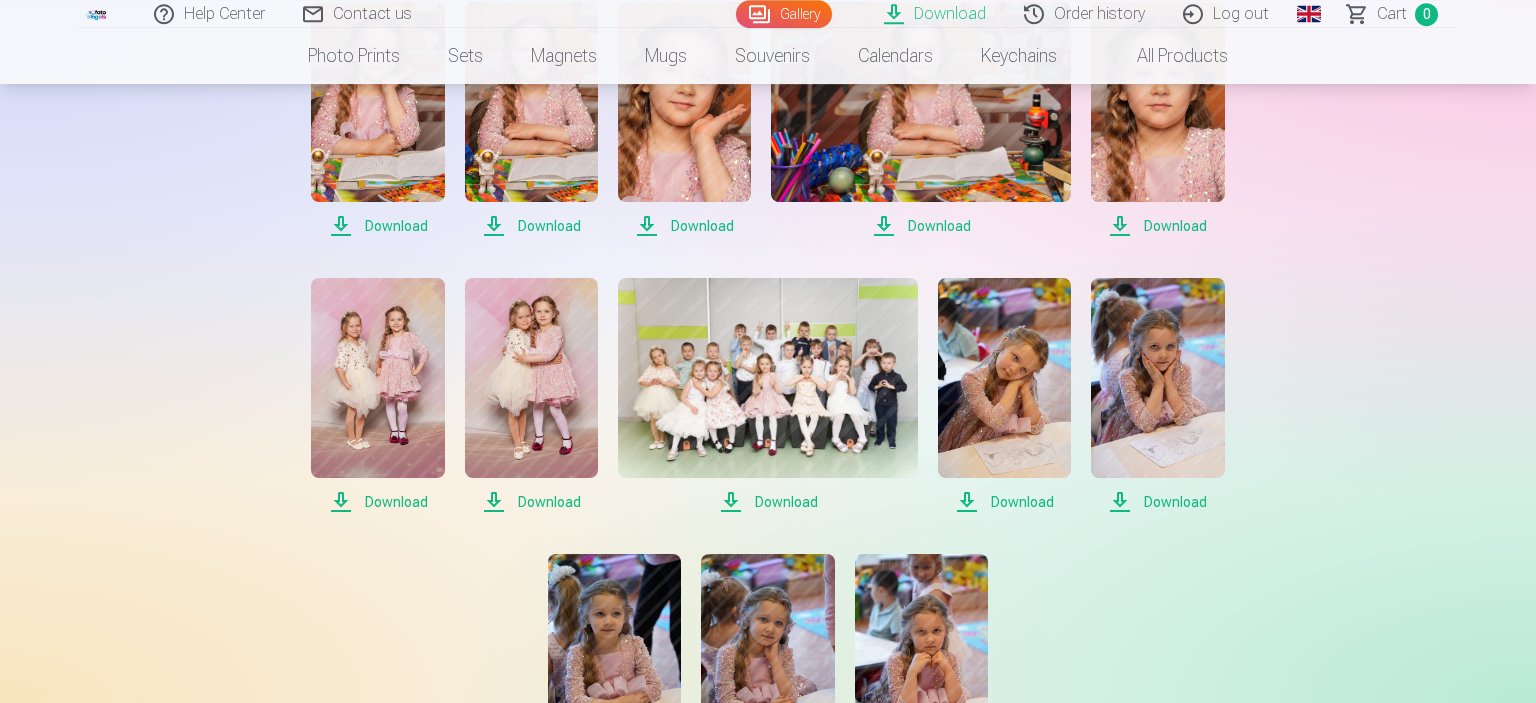 scroll, scrollTop: 1652, scrollLeft: 0, axis: vertical 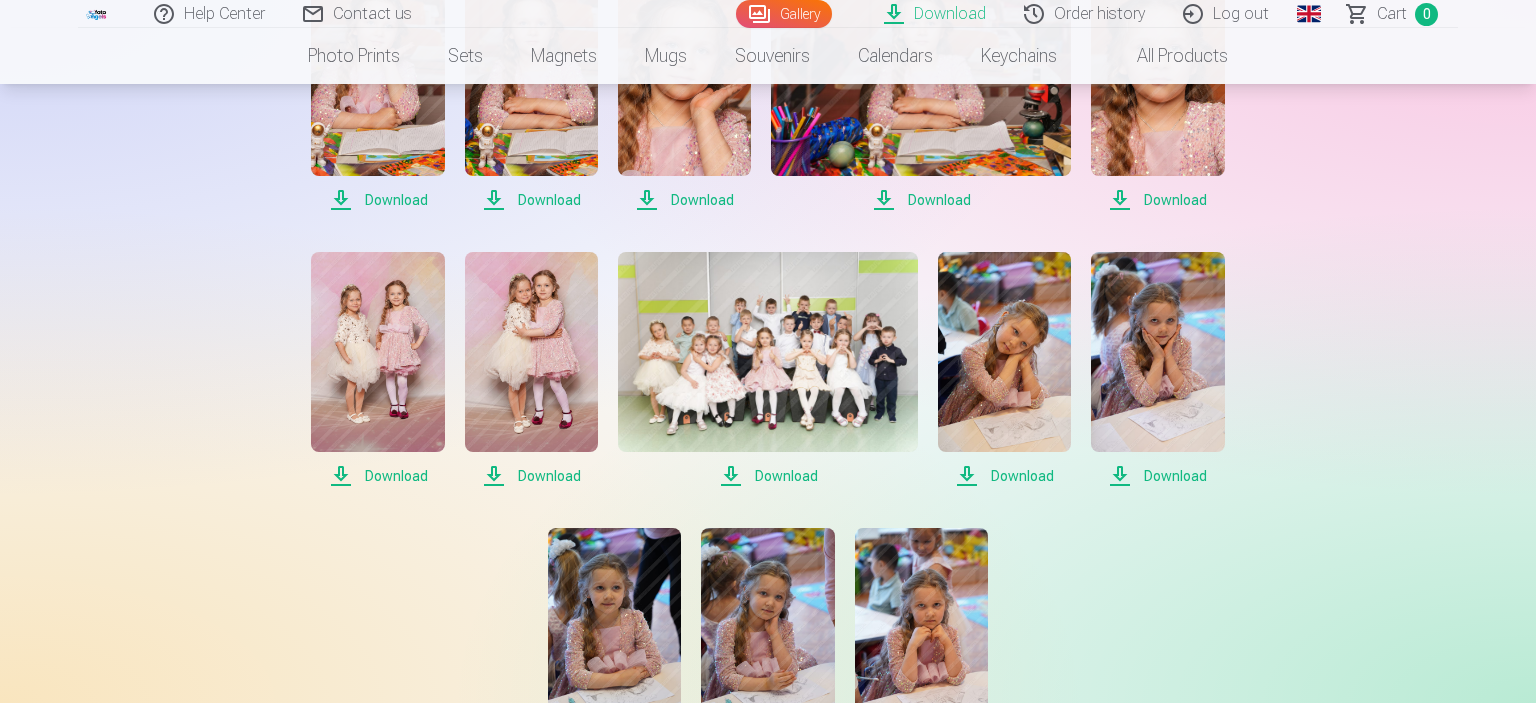 click on "Download" at bounding box center [377, 476] 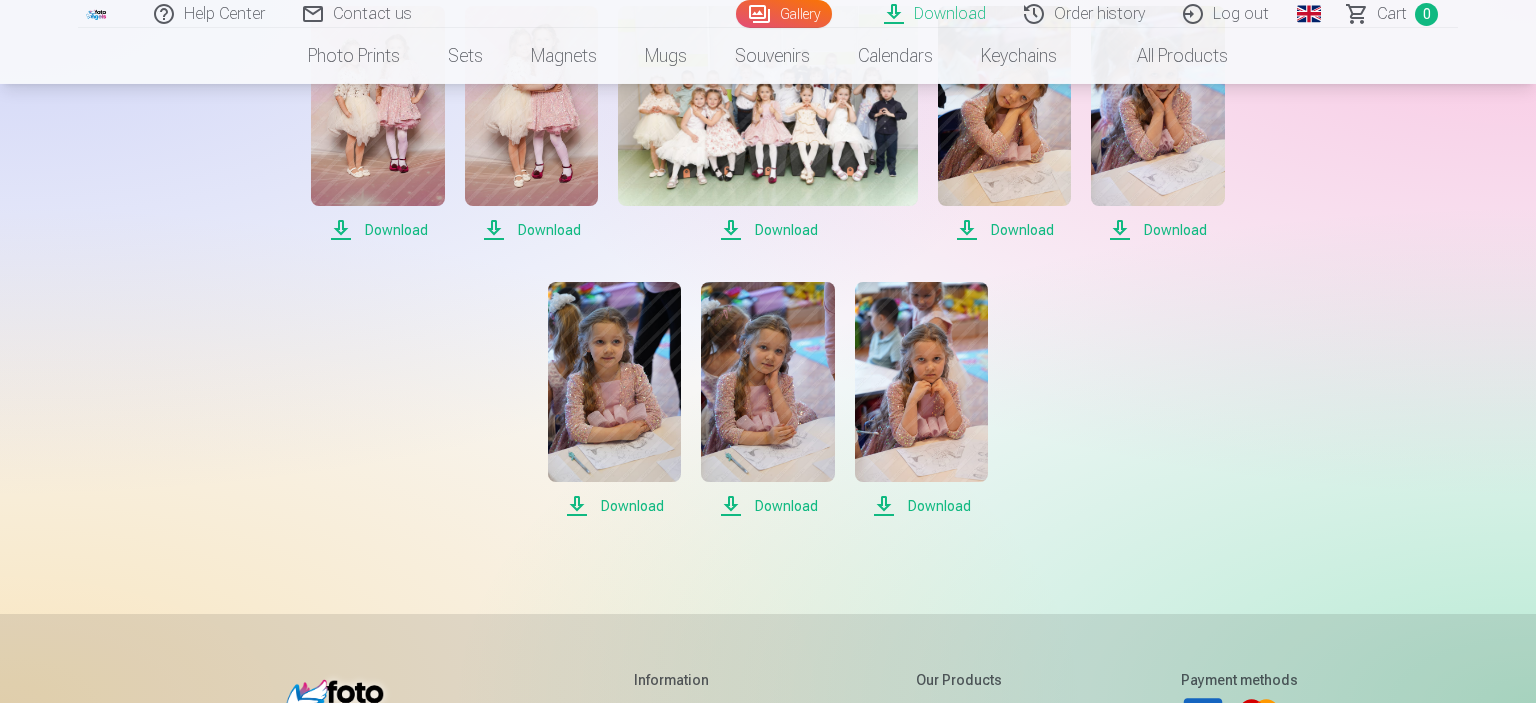 scroll, scrollTop: 1968, scrollLeft: 0, axis: vertical 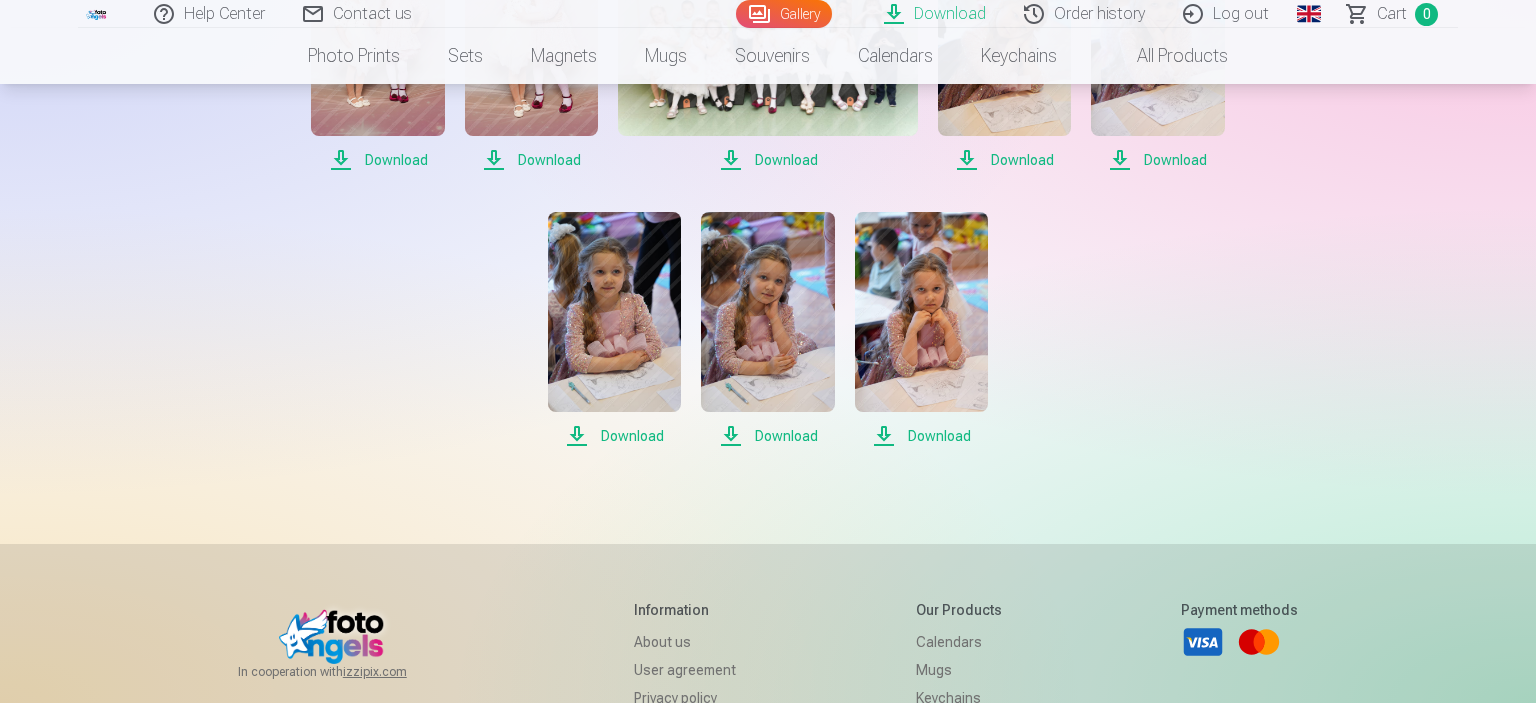 click on "Download" at bounding box center [614, 436] 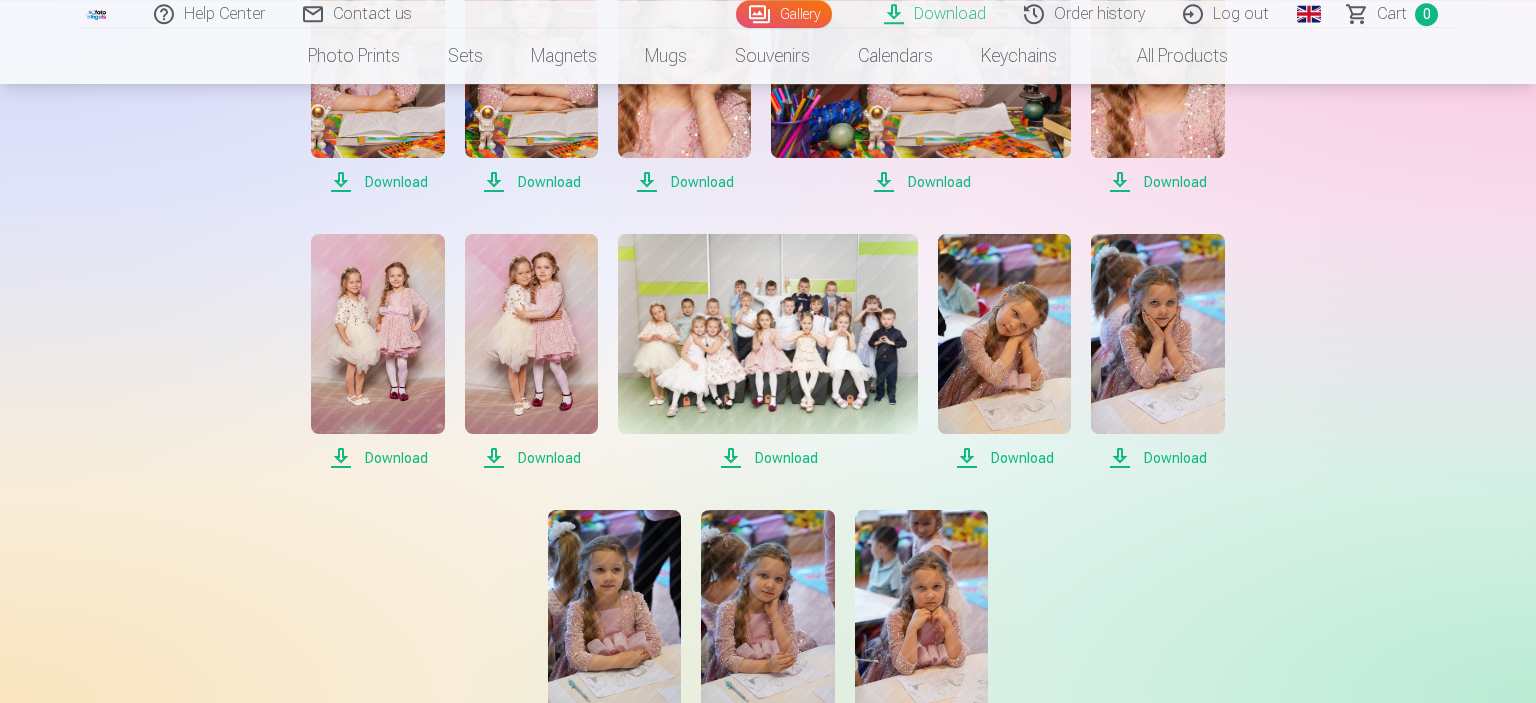scroll, scrollTop: 1757, scrollLeft: 0, axis: vertical 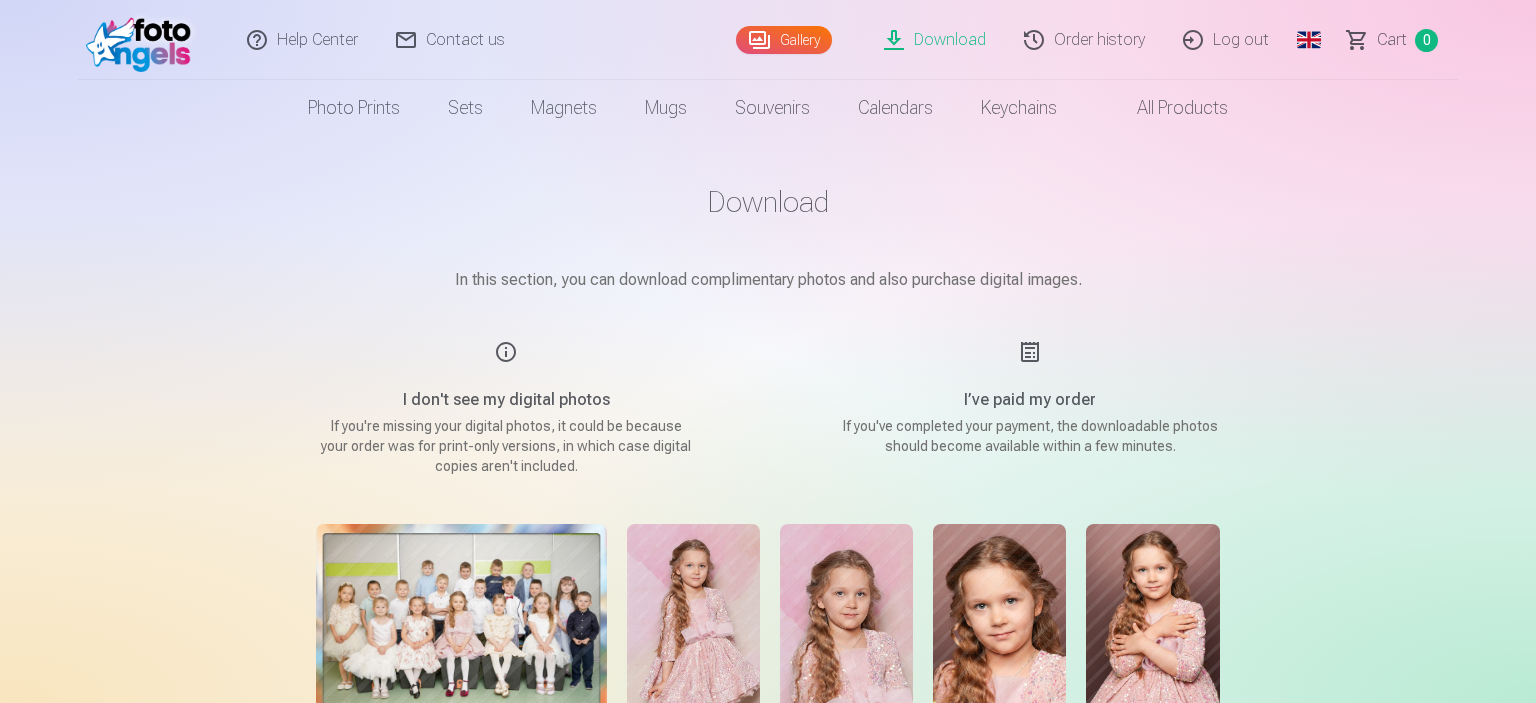 click on "Log out" at bounding box center [1227, 40] 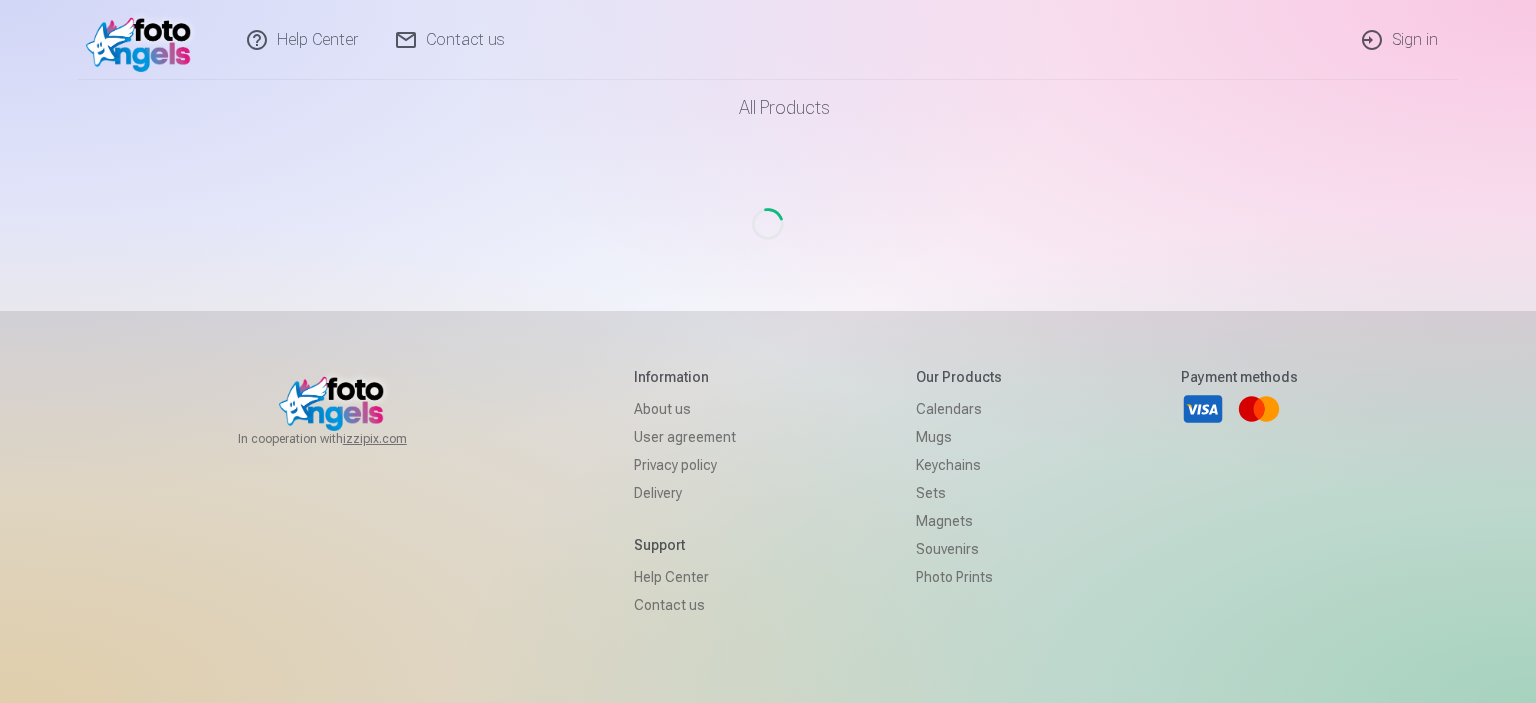 scroll, scrollTop: 0, scrollLeft: 0, axis: both 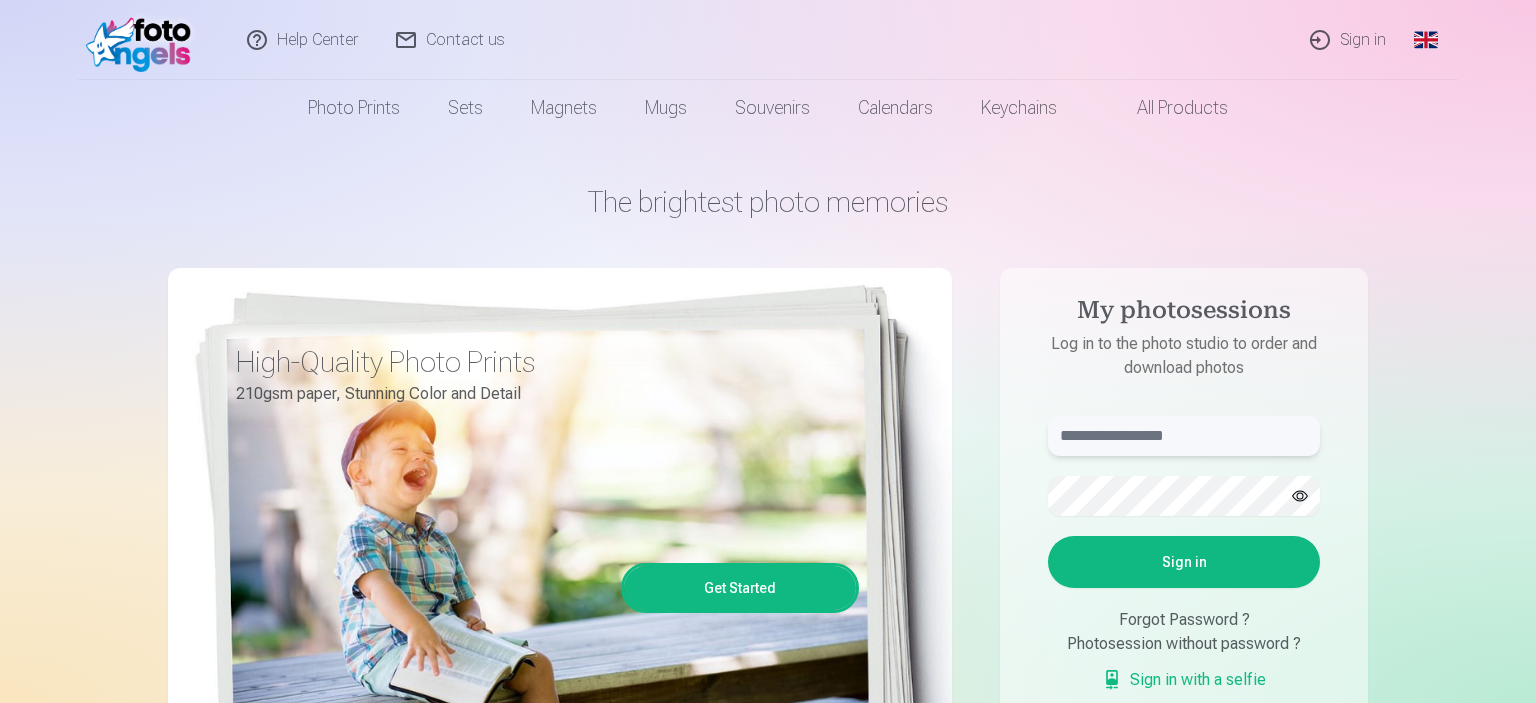 click at bounding box center [1184, 436] 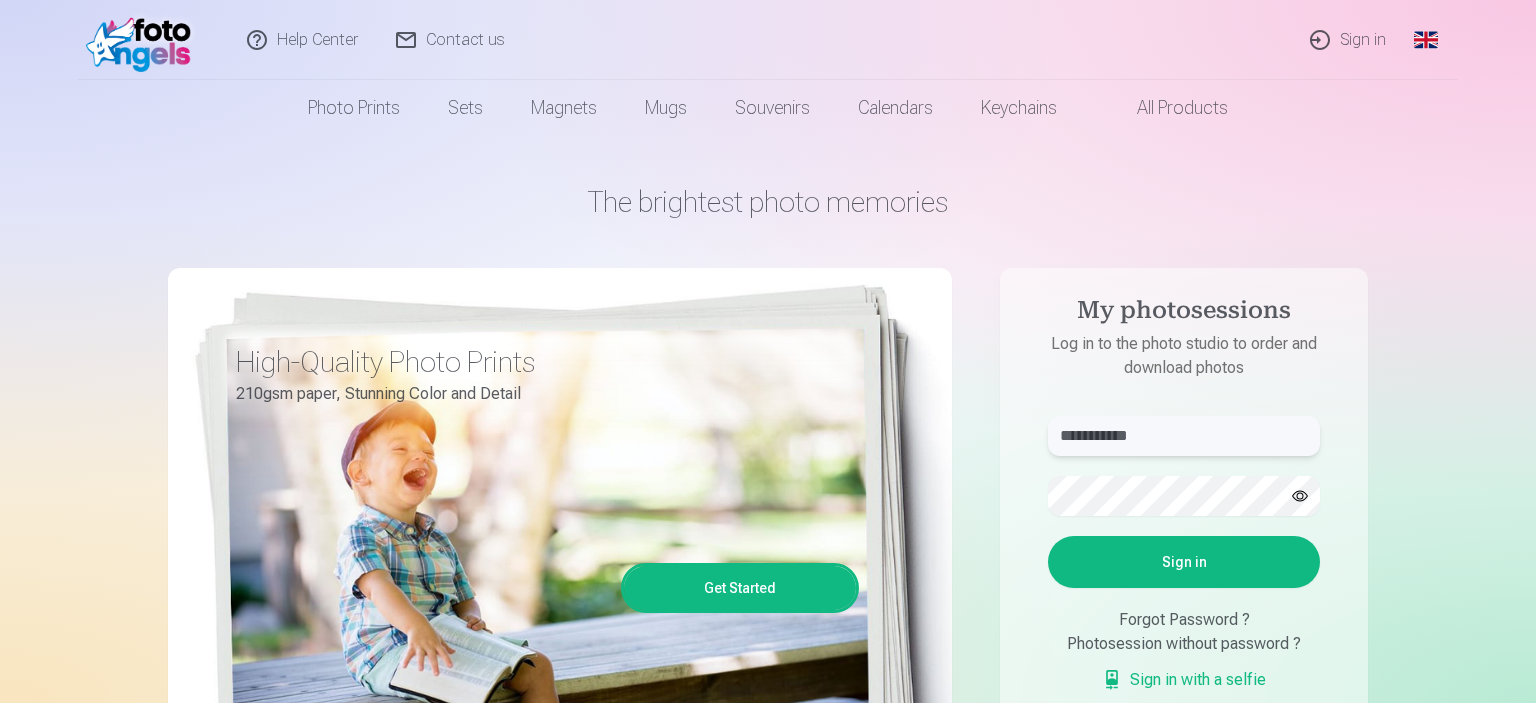 type on "**********" 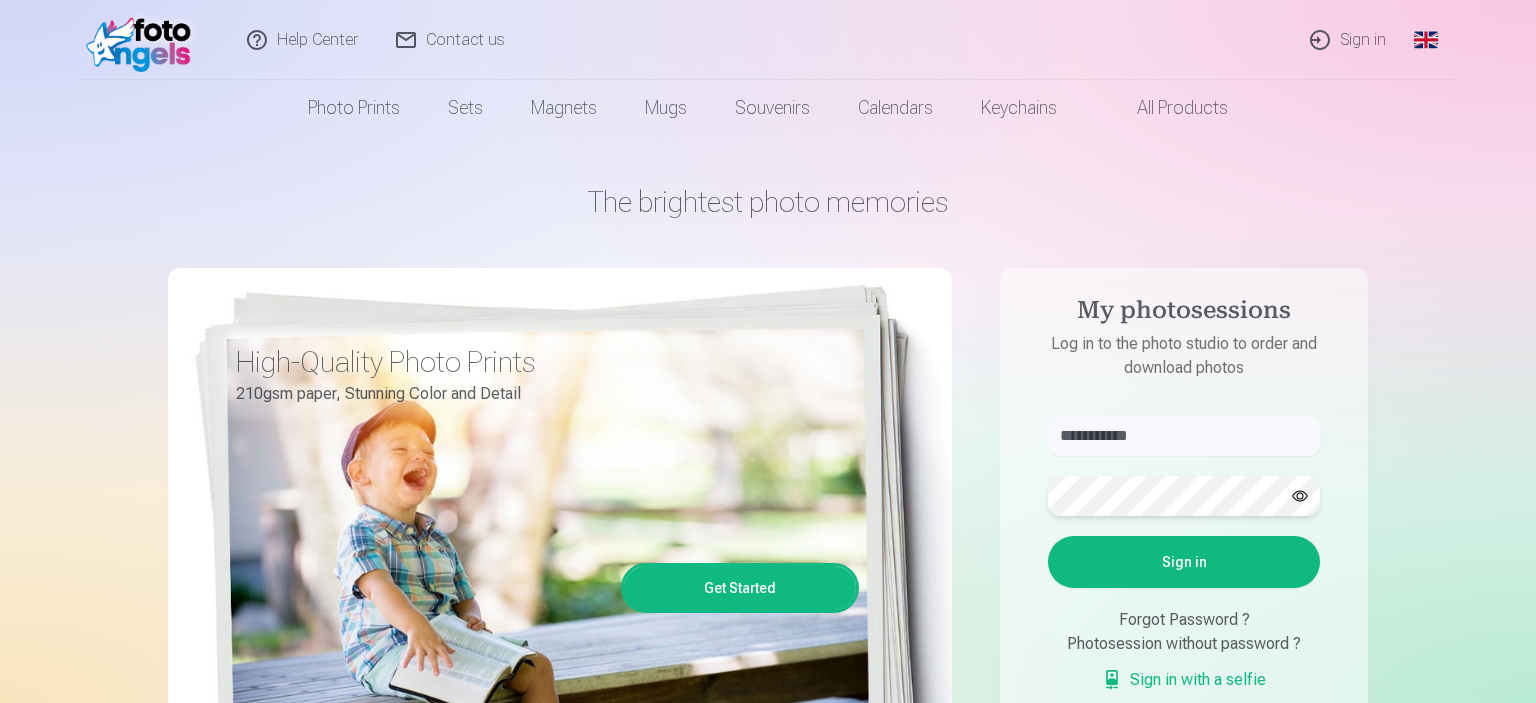 click on "Sign in" at bounding box center [1184, 562] 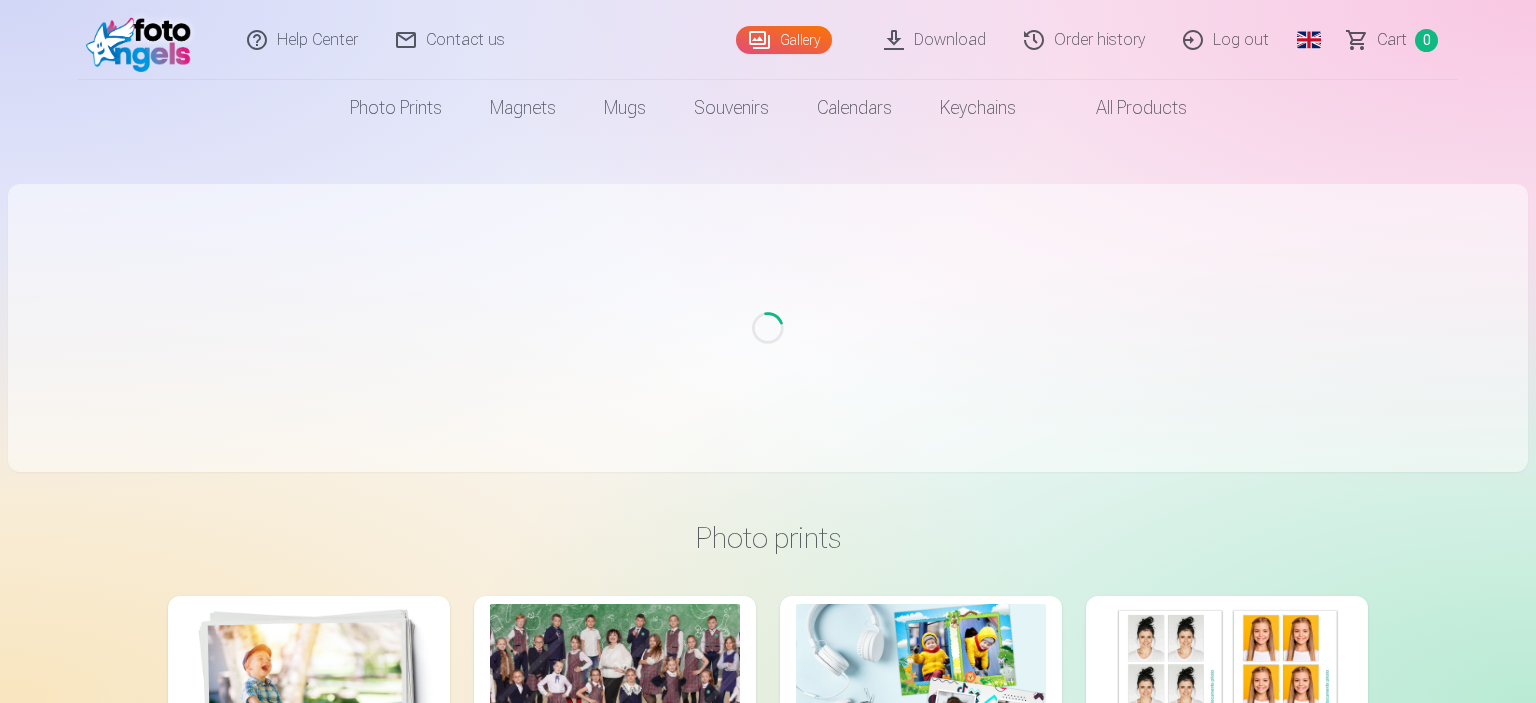 scroll, scrollTop: 0, scrollLeft: 0, axis: both 